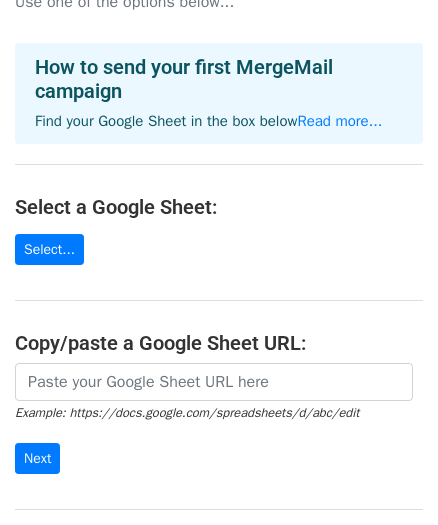 scroll, scrollTop: 90, scrollLeft: 0, axis: vertical 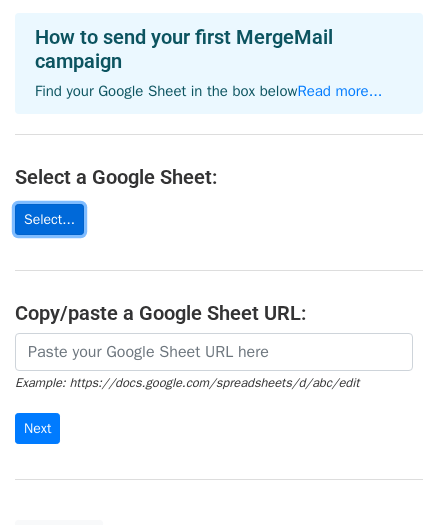 click on "Select..." at bounding box center [49, 219] 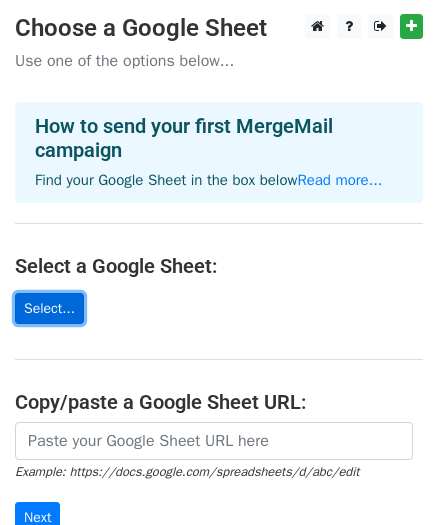 scroll, scrollTop: 0, scrollLeft: 0, axis: both 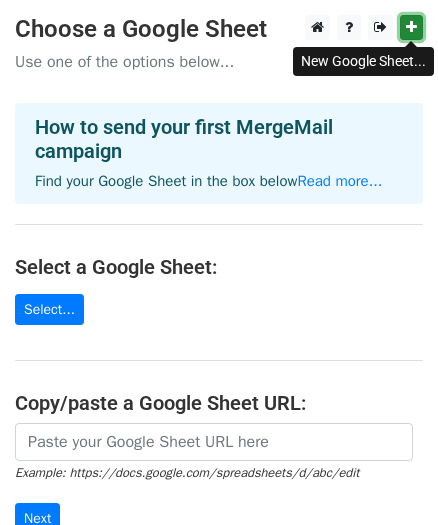 click at bounding box center (411, 27) 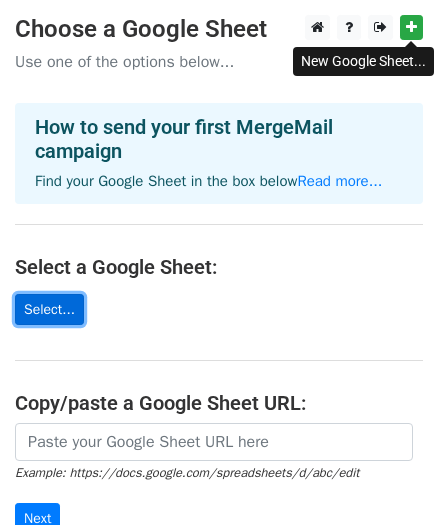 click on "Select..." at bounding box center (49, 309) 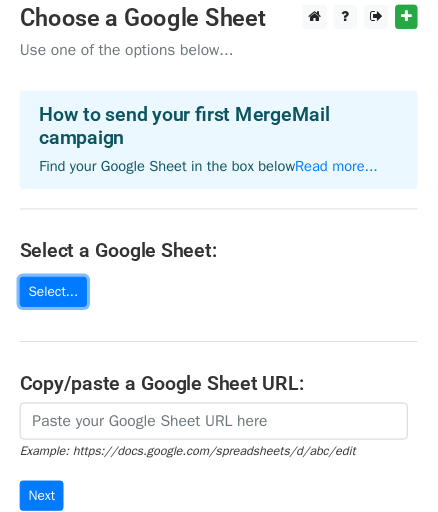 scroll, scrollTop: 1, scrollLeft: 0, axis: vertical 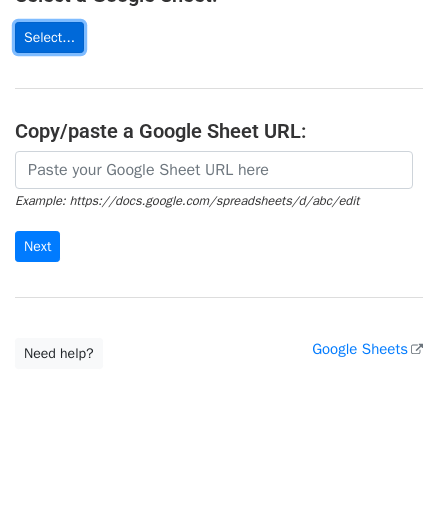 click on "Select..." at bounding box center [49, 37] 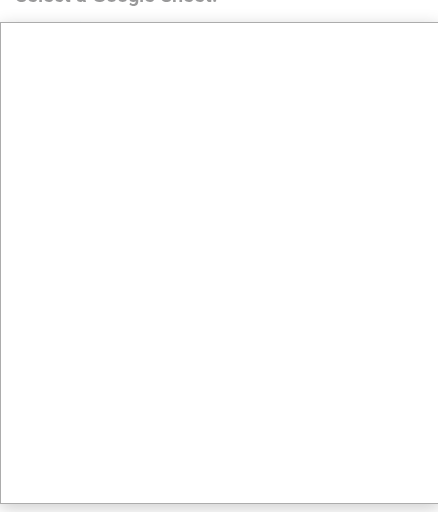 scroll, scrollTop: 288, scrollLeft: 0, axis: vertical 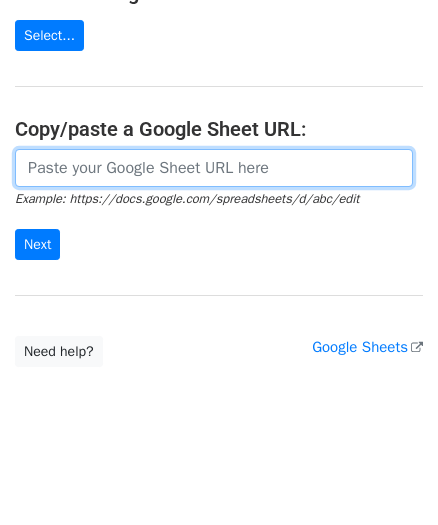 click at bounding box center [214, 168] 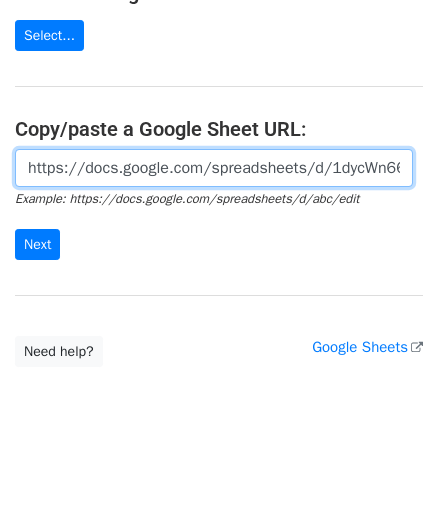 scroll, scrollTop: 0, scrollLeft: 428, axis: horizontal 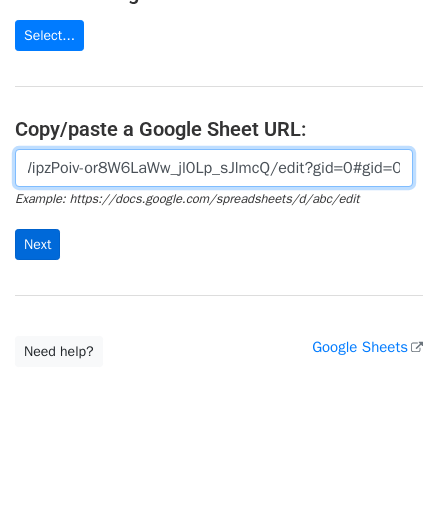 type on "https://docs.google.com/spreadsheets/d/1dycWn66RukOiWipzPoiv-or8W6LaWw_jl0Lp_sJlmcQ/edit?gid=0#gid=0" 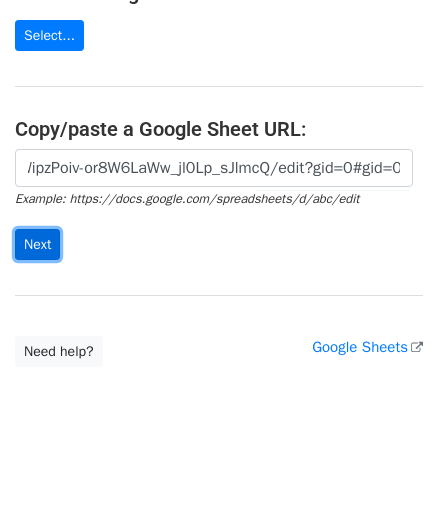 click on "Next" at bounding box center (37, 244) 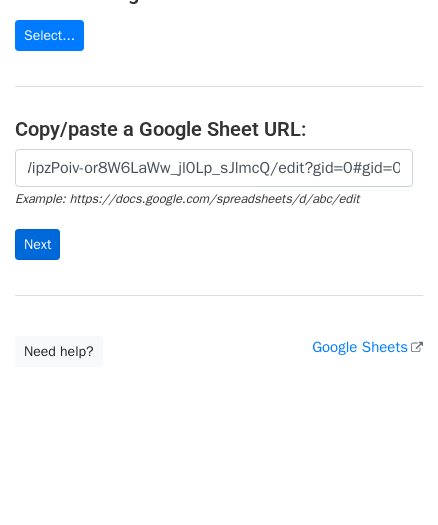 scroll, scrollTop: 0, scrollLeft: 0, axis: both 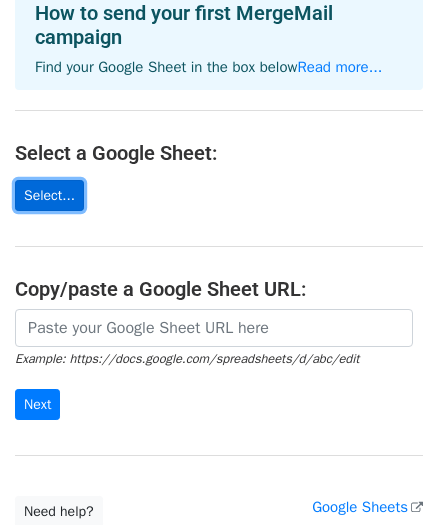 click on "Select..." at bounding box center [49, 195] 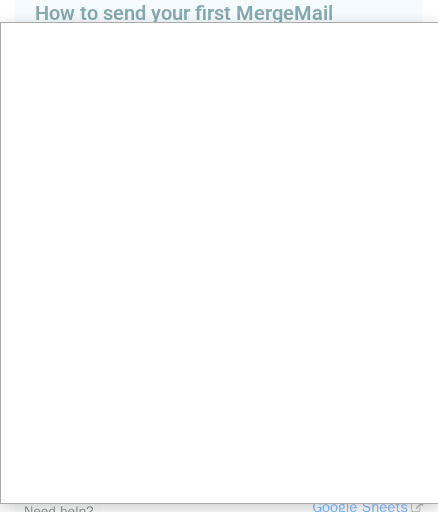 scroll, scrollTop: 396, scrollLeft: 0, axis: vertical 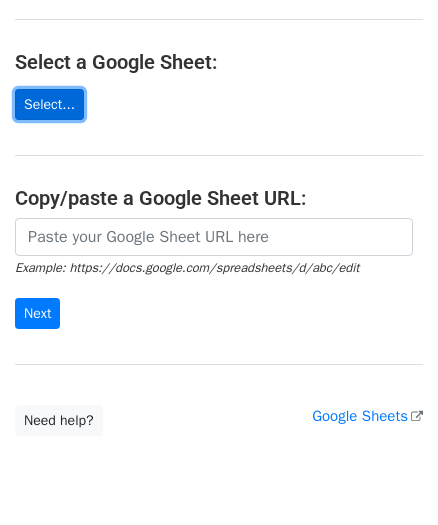 click on "Select..." at bounding box center (49, 104) 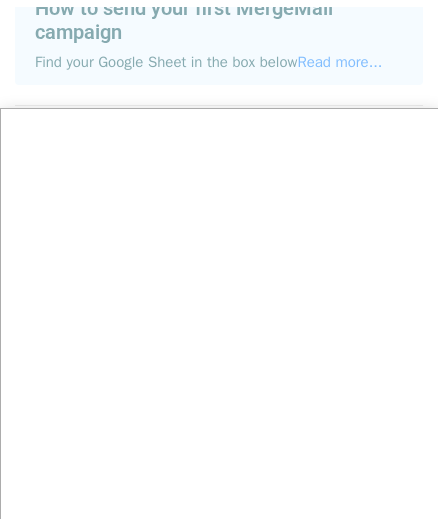 scroll, scrollTop: 214, scrollLeft: 0, axis: vertical 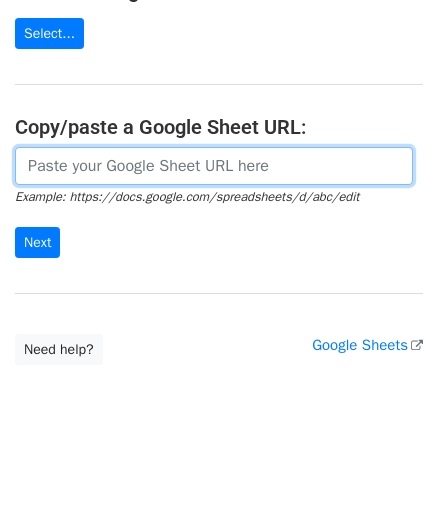 click at bounding box center (214, 166) 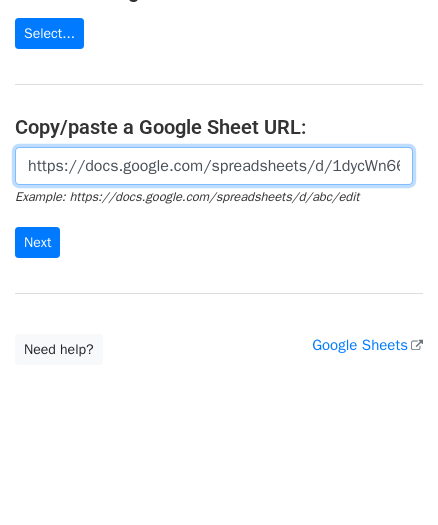 scroll, scrollTop: 0, scrollLeft: 428, axis: horizontal 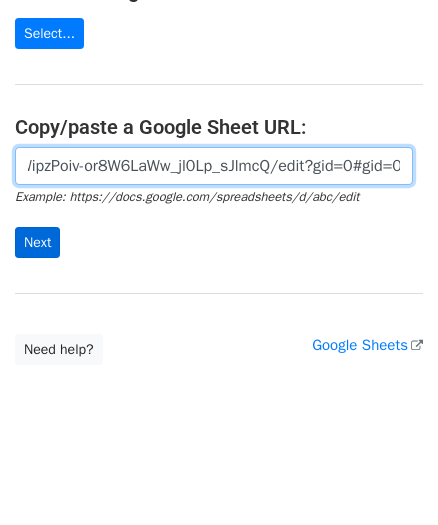 type on "https://docs.google.com/spreadsheets/d/1dycWn66RukOiWipzPoiv-or8W6LaWw_jl0Lp_sJlmcQ/edit?gid=0#gid=0" 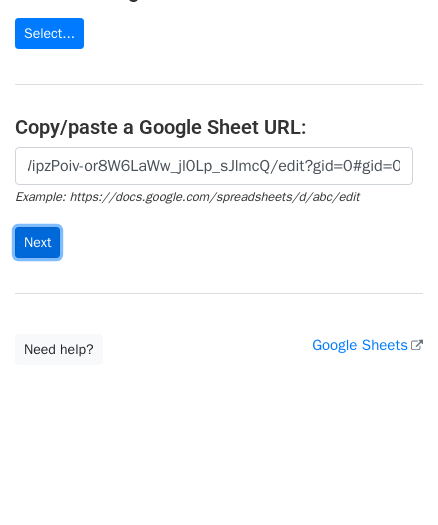scroll, scrollTop: 0, scrollLeft: 0, axis: both 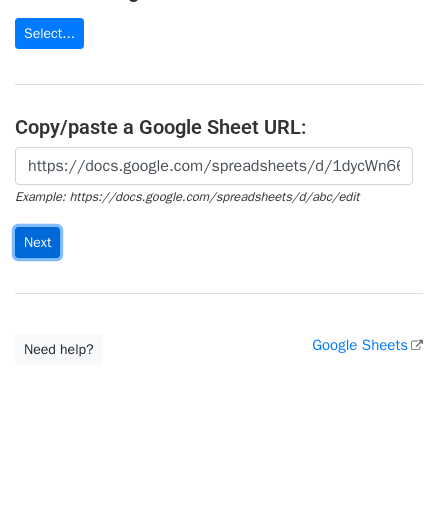 click on "Next" at bounding box center [37, 242] 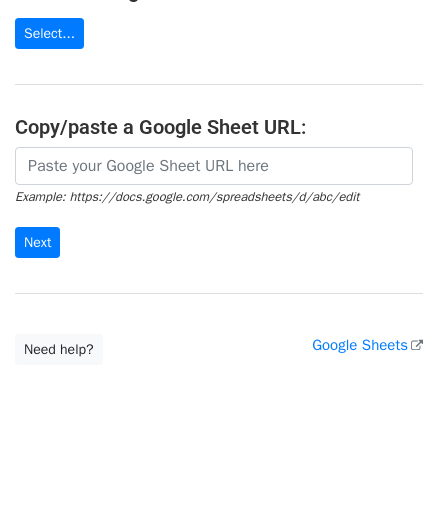 scroll, scrollTop: 291, scrollLeft: 0, axis: vertical 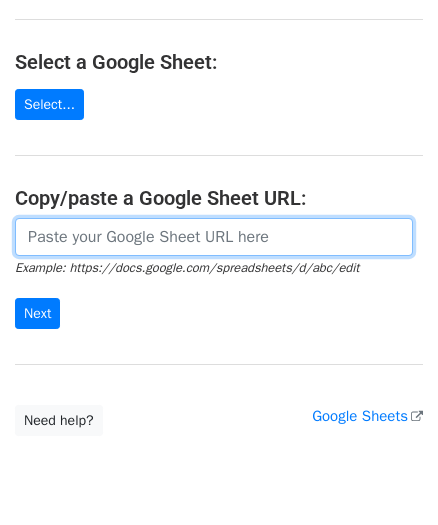 click at bounding box center (214, 237) 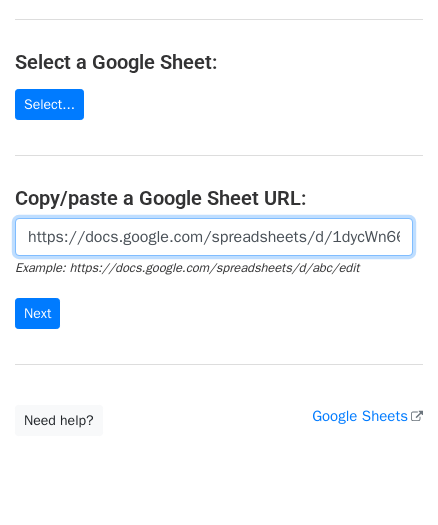 scroll, scrollTop: 0, scrollLeft: 428, axis: horizontal 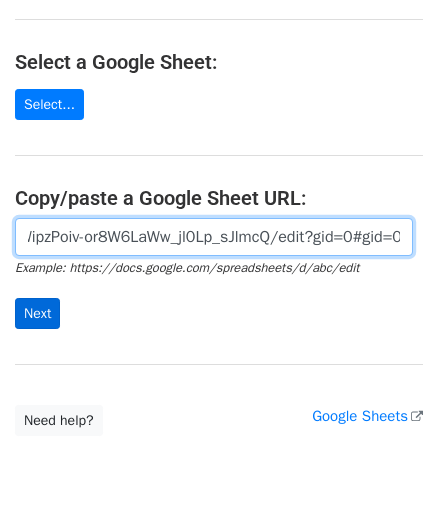type on "https://docs.google.com/spreadsheets/d/1dycWn66RukOiWipzPoiv-or8W6LaWw_jl0Lp_sJlmcQ/edit?gid=0#gid=0" 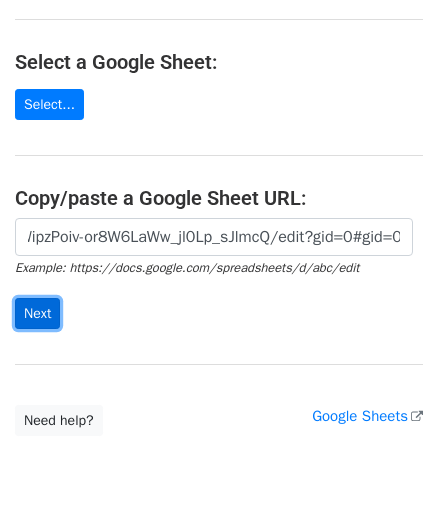 click on "Next" at bounding box center (37, 313) 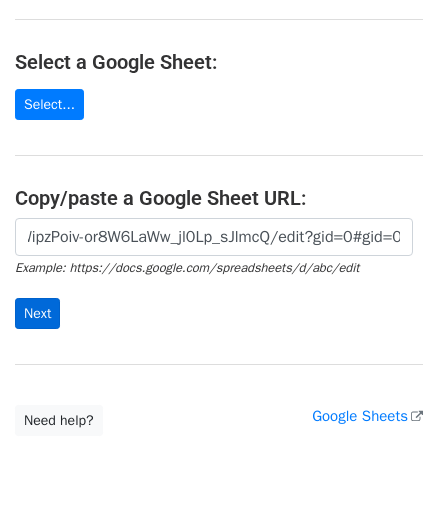 scroll, scrollTop: 0, scrollLeft: 0, axis: both 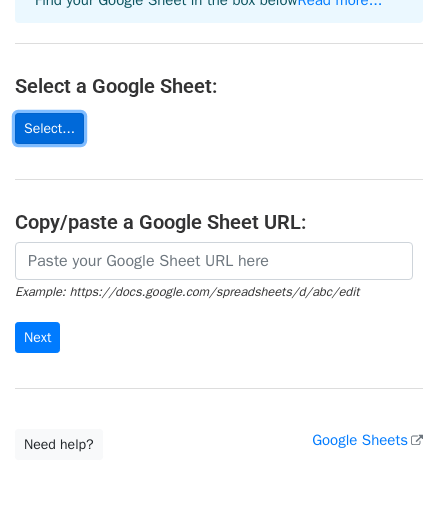 click on "Select..." at bounding box center [49, 128] 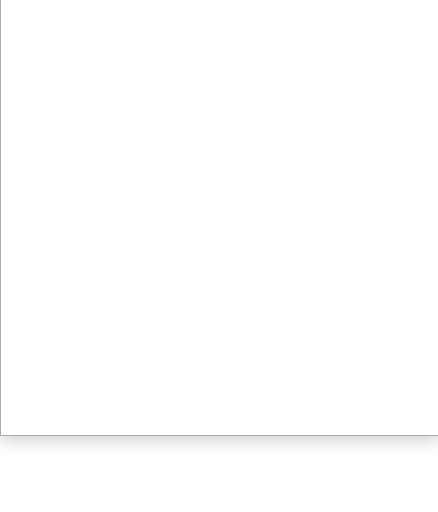 scroll, scrollTop: 288, scrollLeft: 0, axis: vertical 